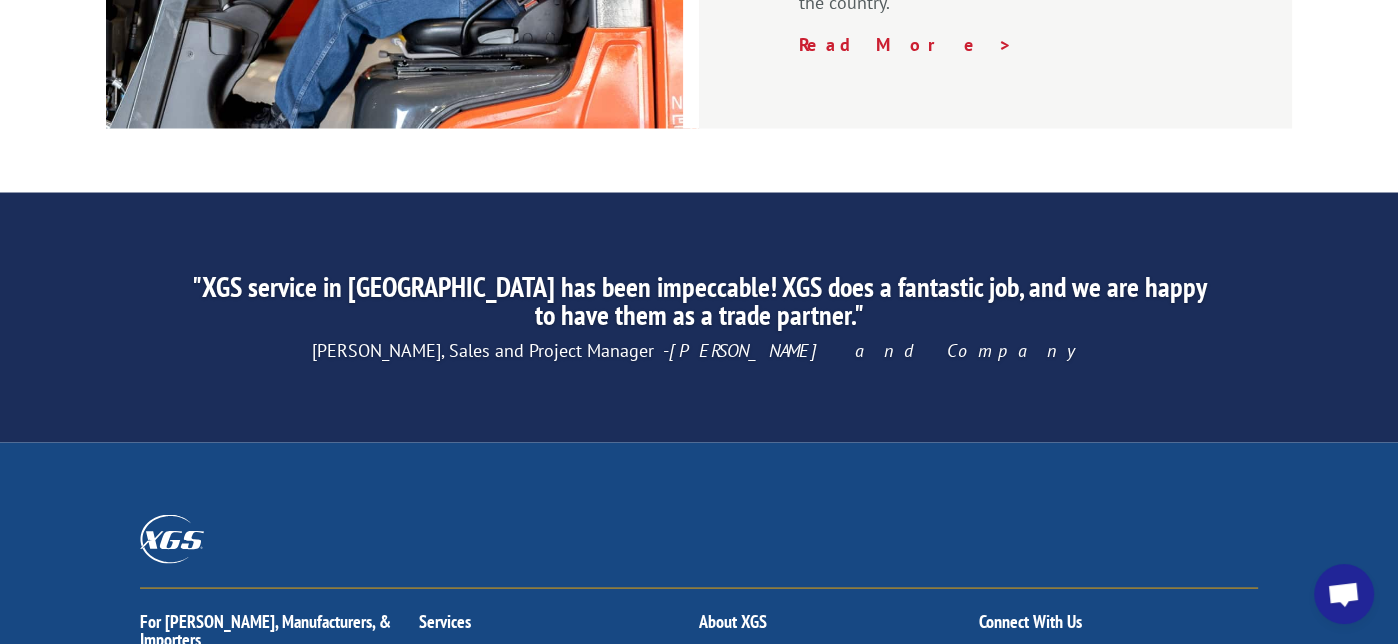 scroll, scrollTop: 3500, scrollLeft: 0, axis: vertical 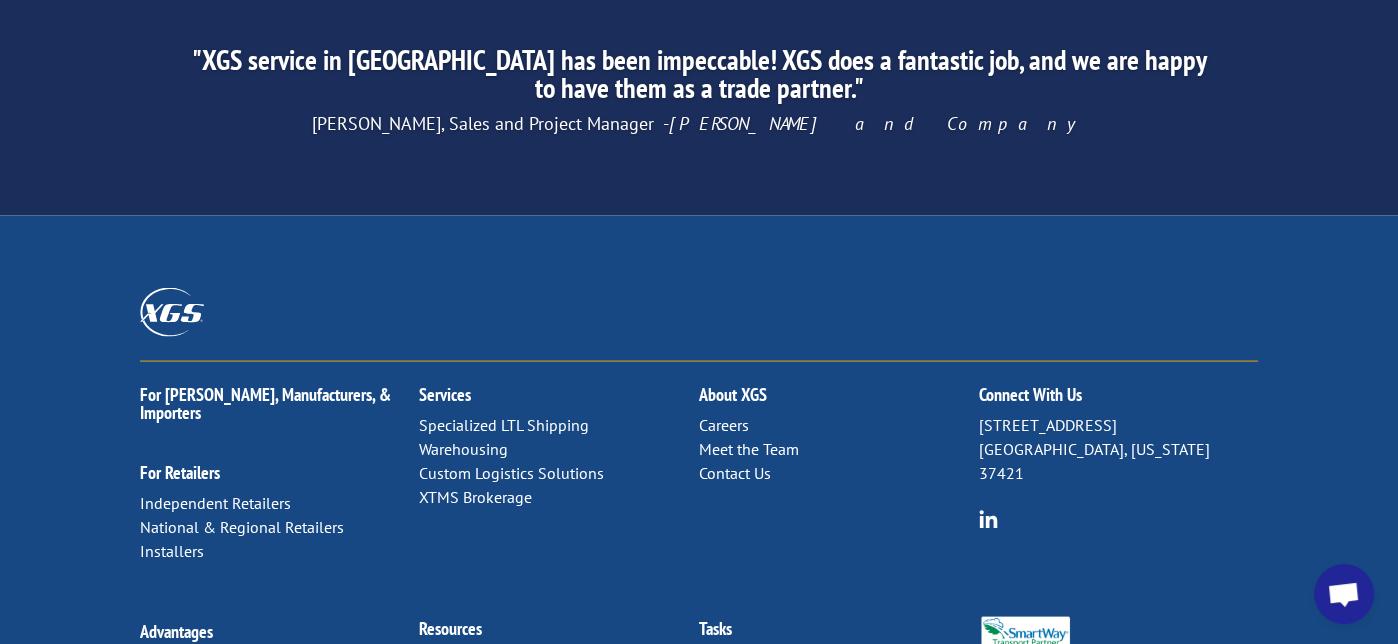 click on "Contact Us" at bounding box center [735, 473] 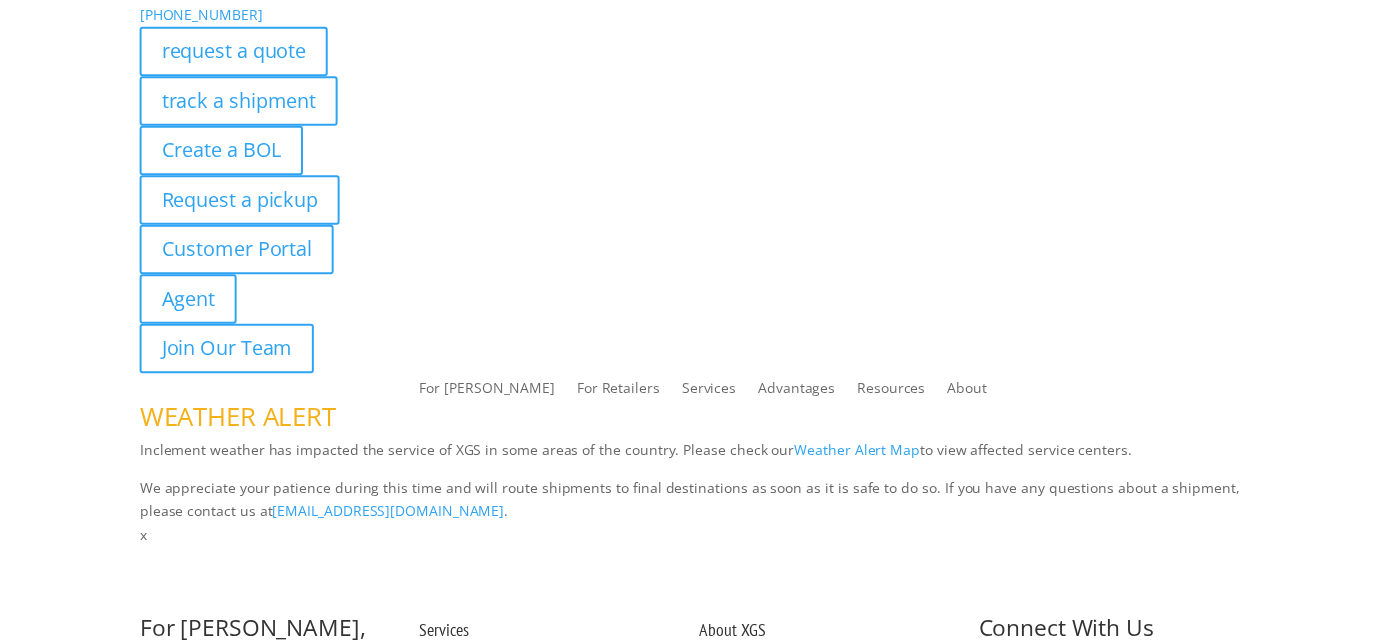 scroll, scrollTop: 0, scrollLeft: 0, axis: both 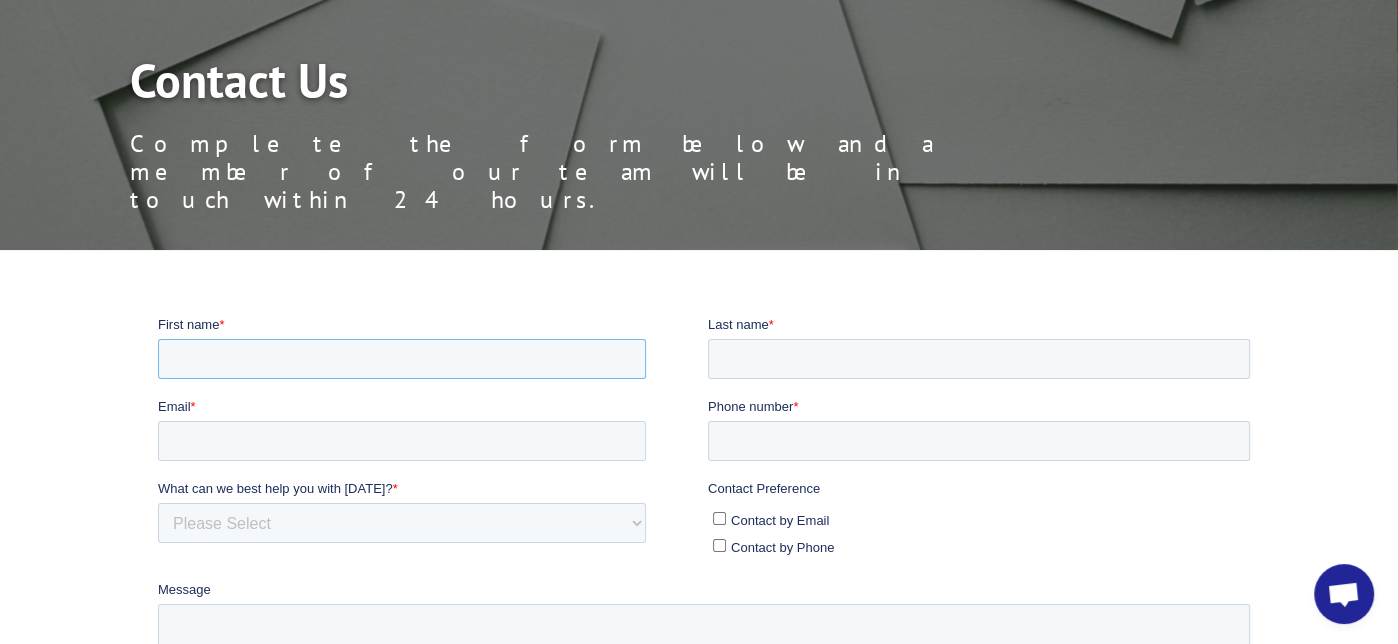 click on "First name *" at bounding box center [401, 358] 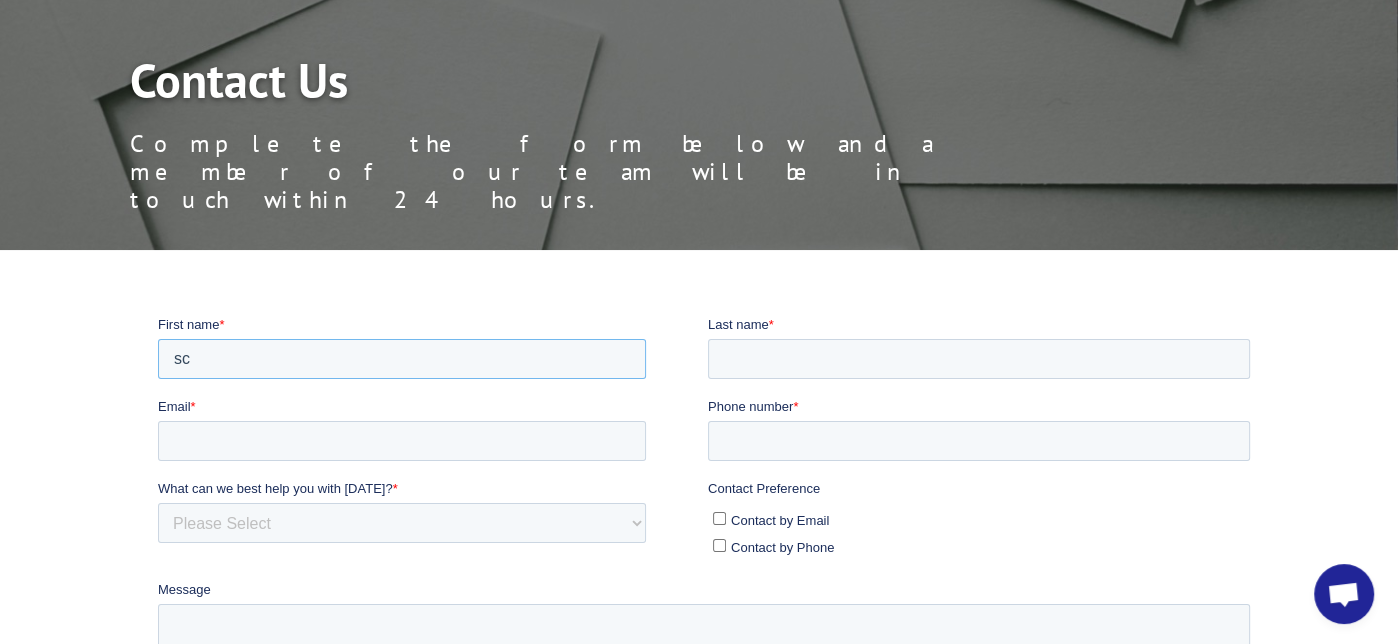 type on "s" 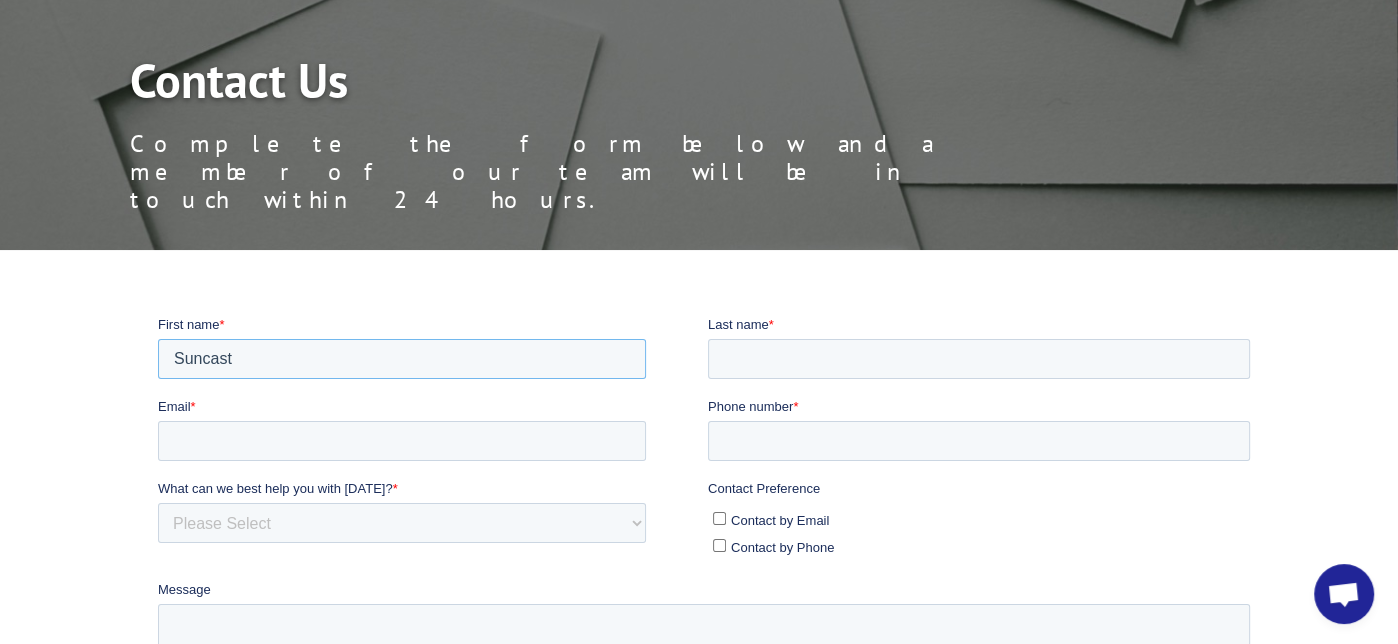 type on "Suncast" 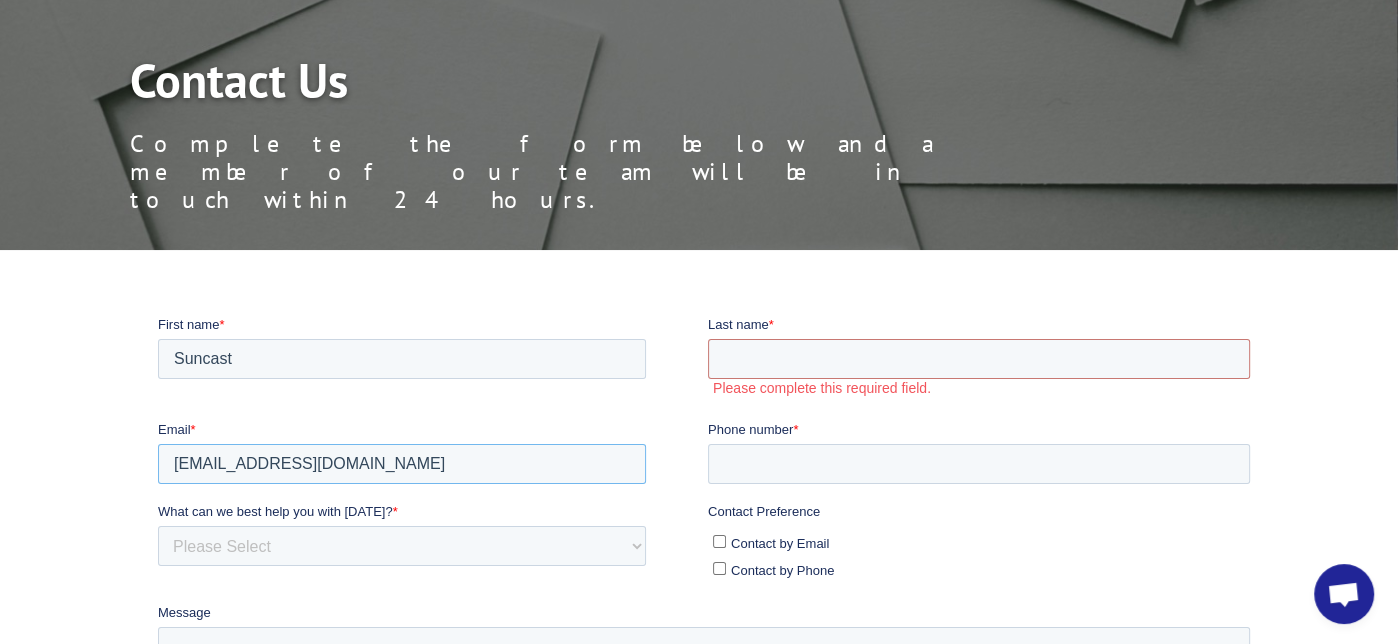 type on "[EMAIL_ADDRESS][DOMAIN_NAME]" 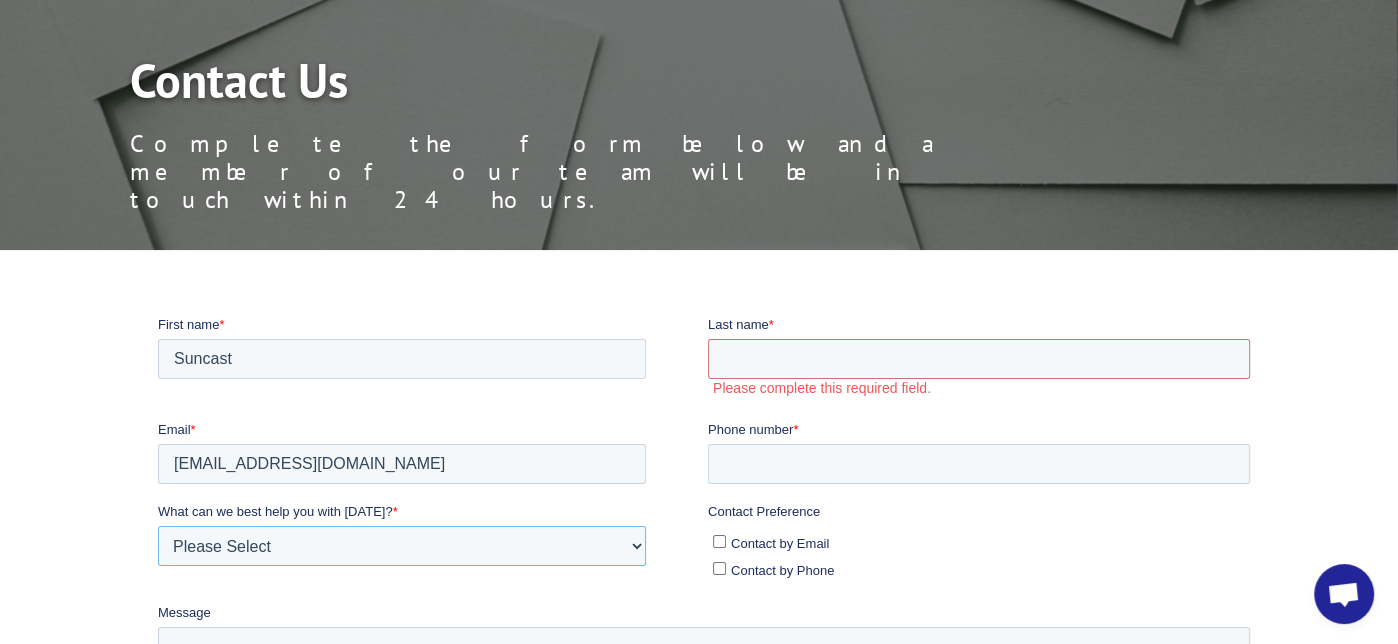 click on "Please Select Quoting, Opening New Account, or New Business Opportunity  Shipment Information or Account Questions Recruiting or Employment Verification Other - Please specify in message below" at bounding box center (401, 545) 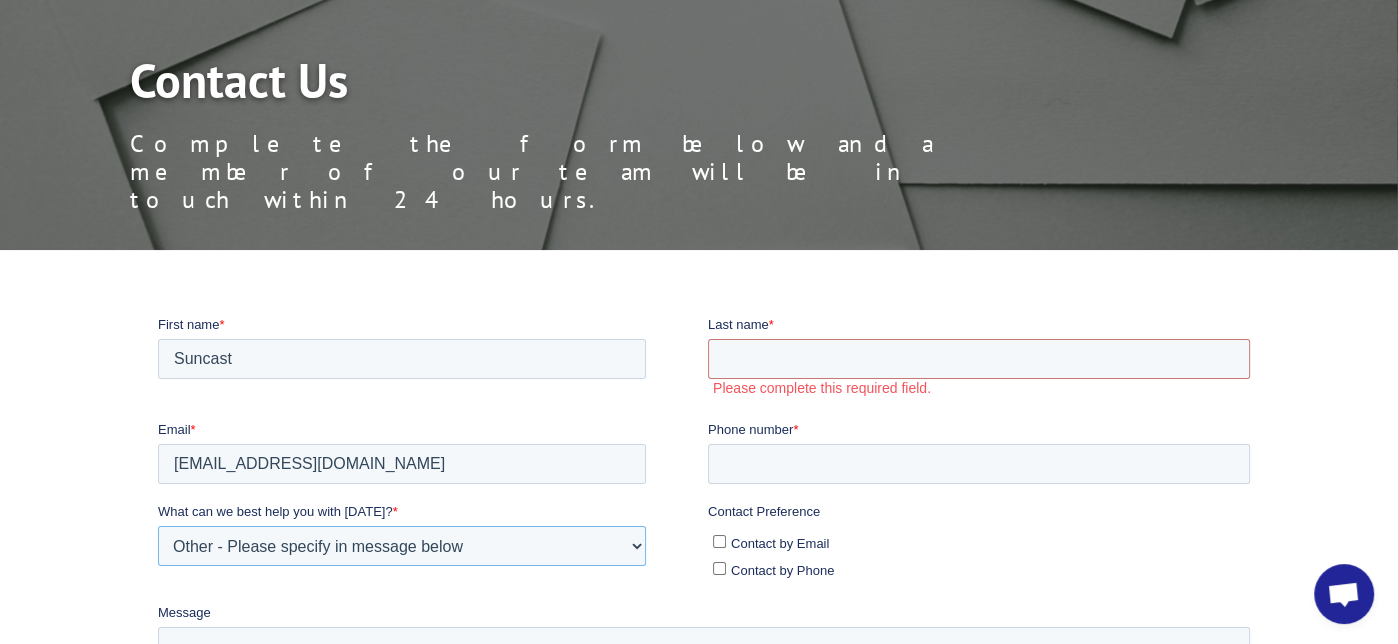 click on "Please Select Quoting, Opening New Account, or New Business Opportunity  Shipment Information or Account Questions Recruiting or Employment Verification Other - Please specify in message below" at bounding box center (401, 545) 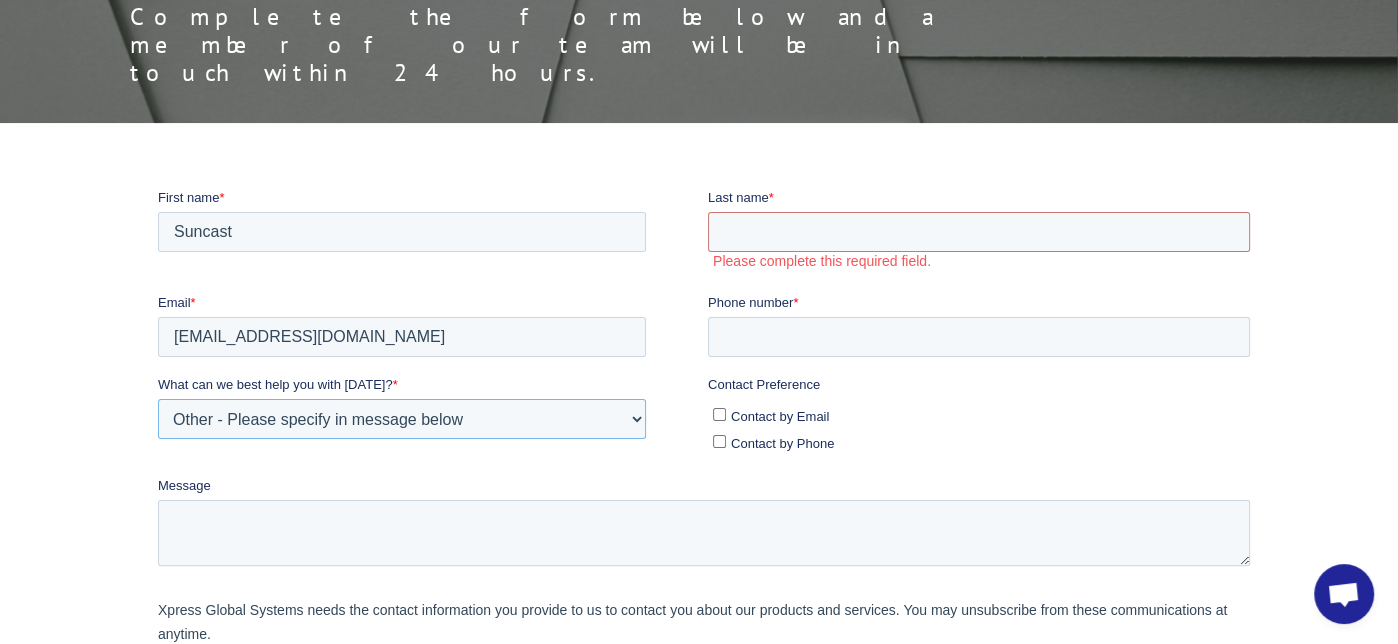 scroll, scrollTop: 400, scrollLeft: 0, axis: vertical 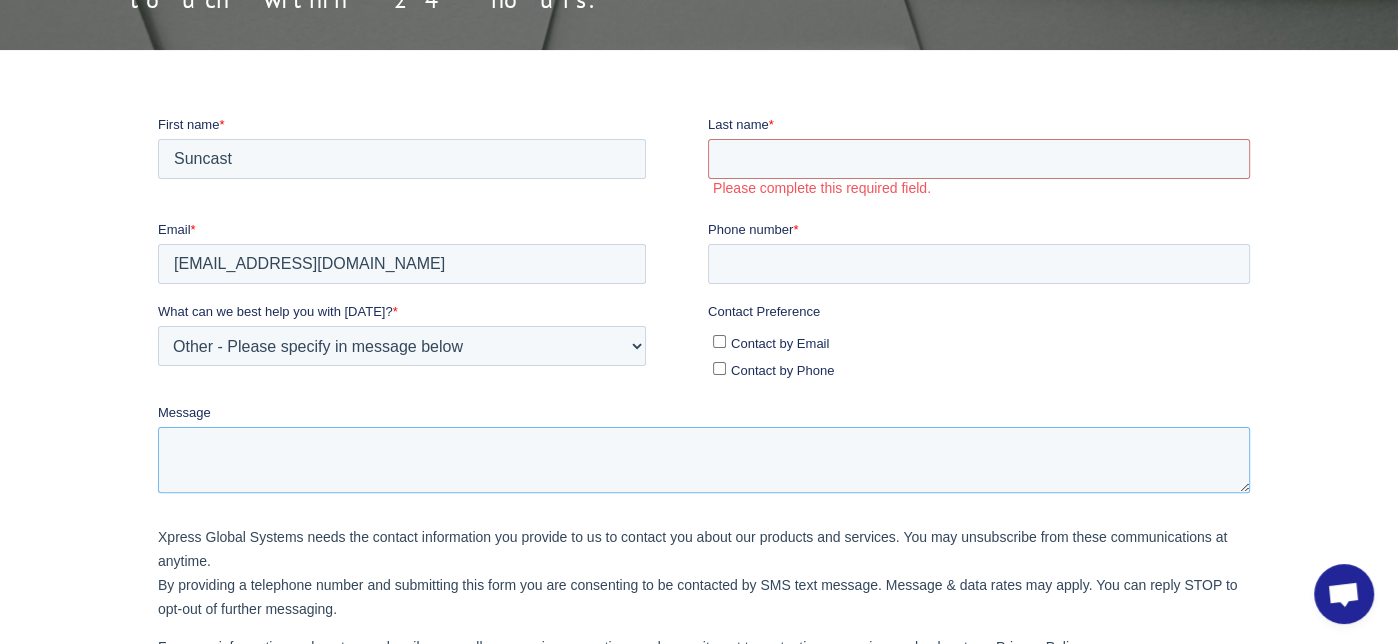 click on "Message" at bounding box center [703, 459] 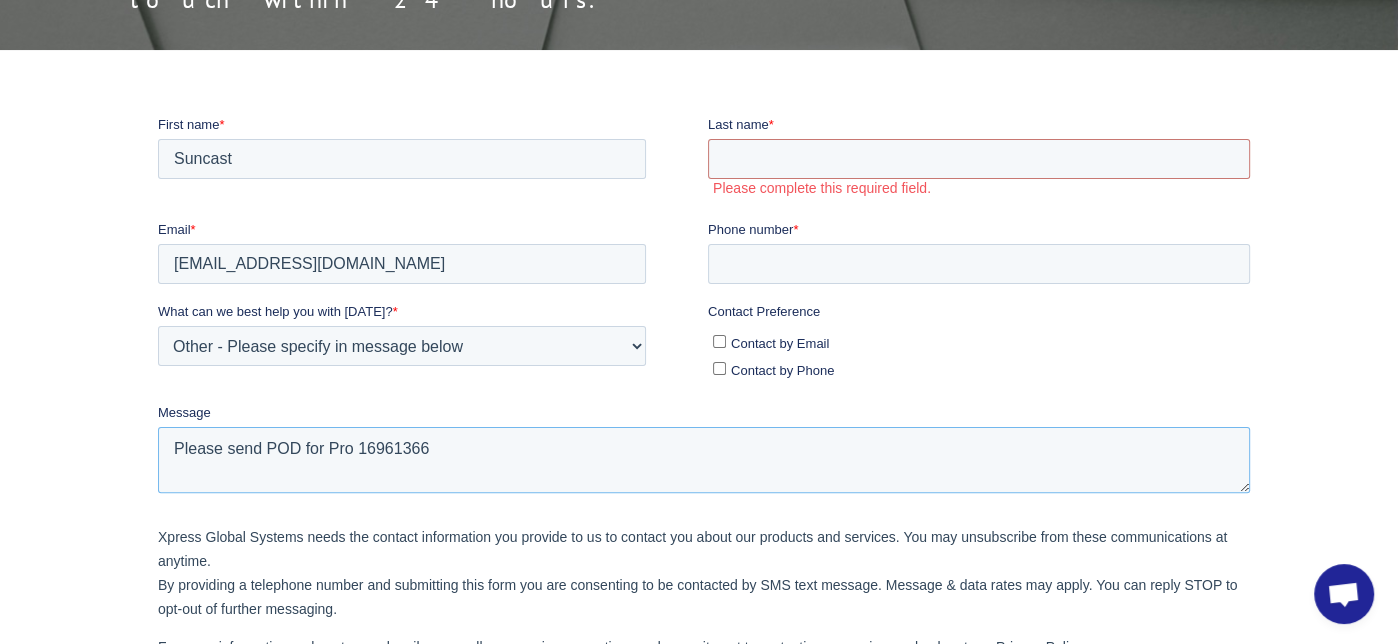scroll, scrollTop: 200, scrollLeft: 0, axis: vertical 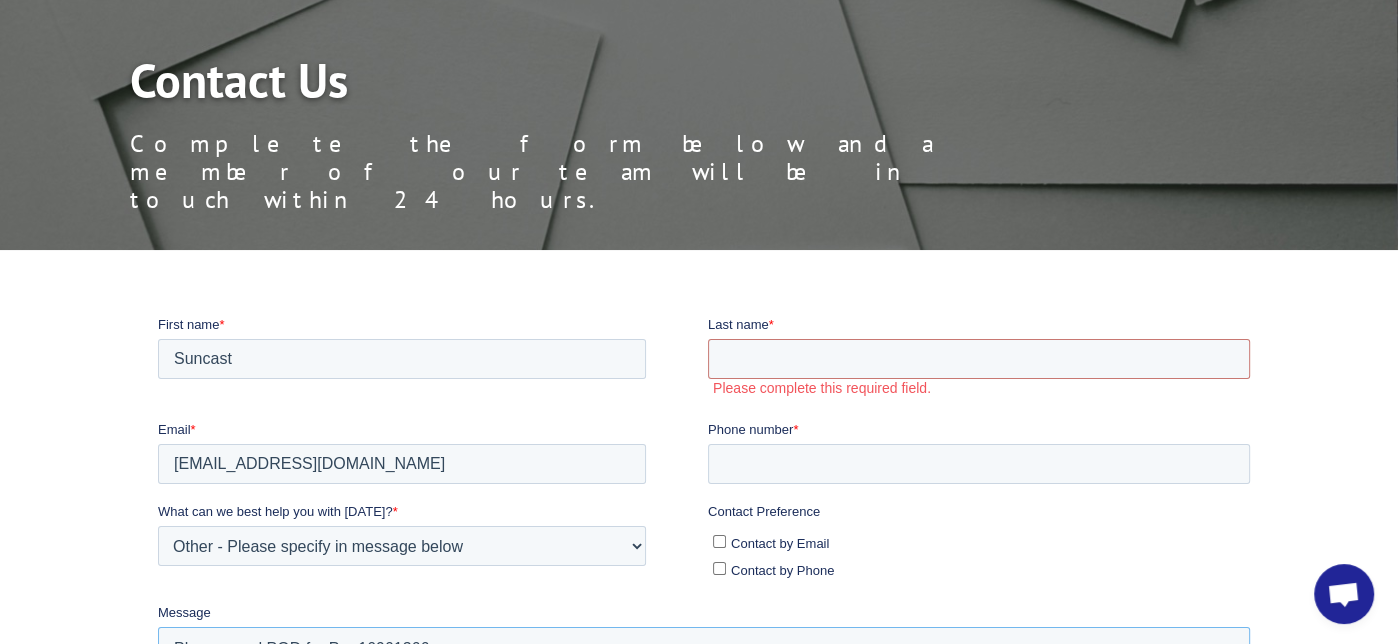 type on "Please send POD for Pro 16961366" 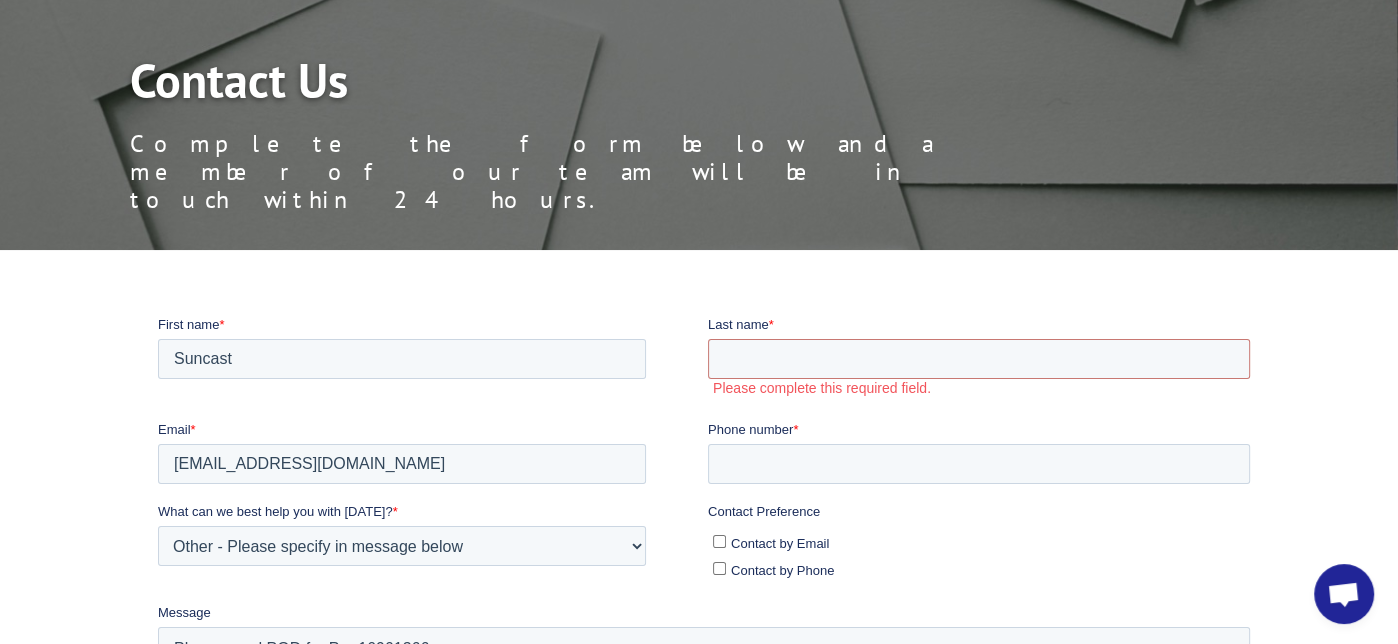 click at bounding box center [978, 358] 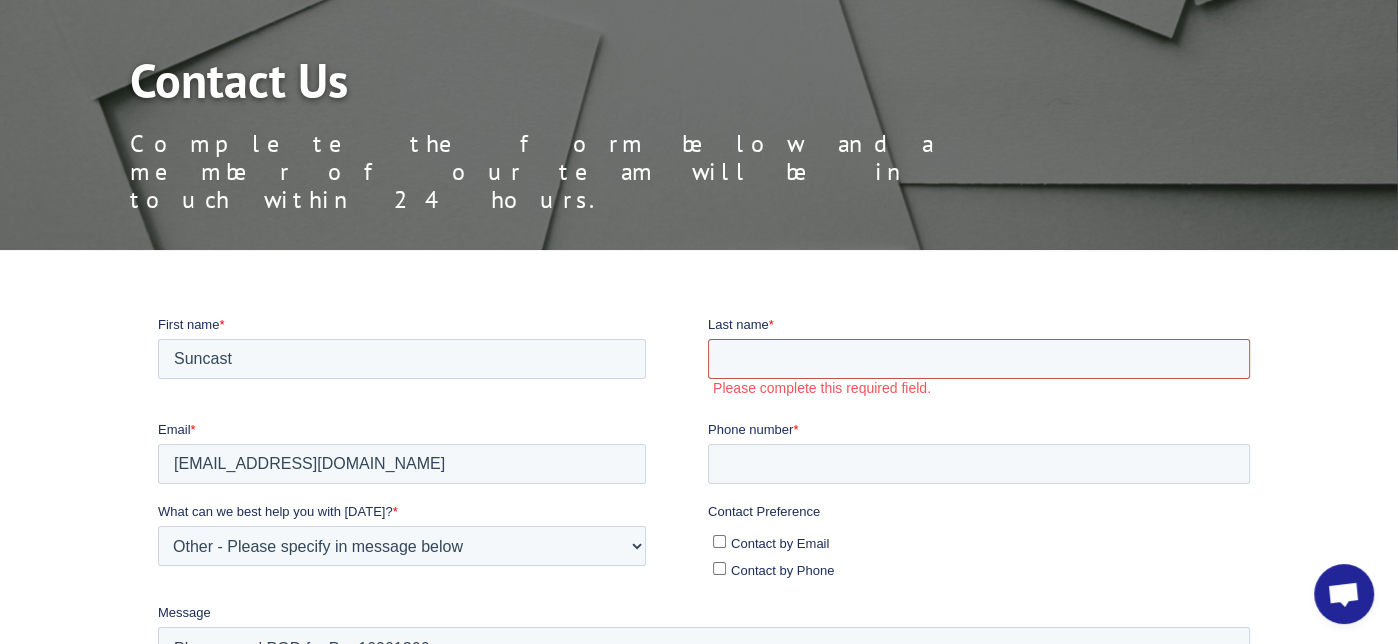 click on "Last name *" at bounding box center [978, 358] 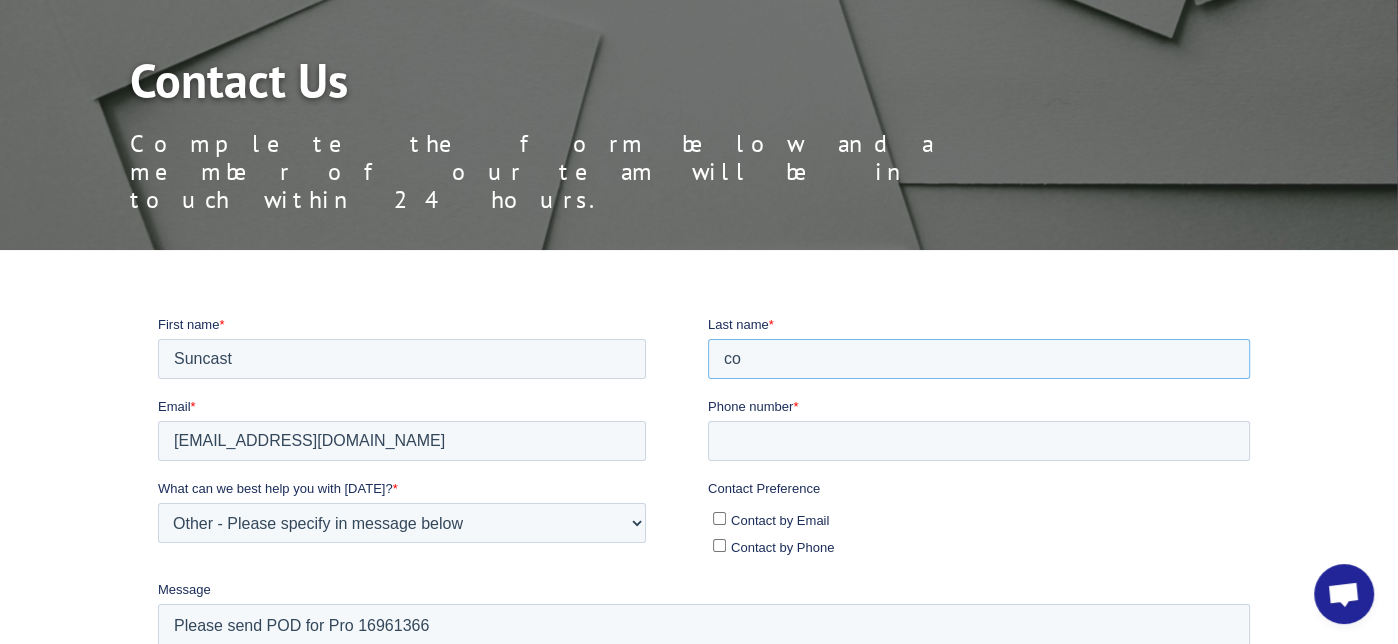 type on "c" 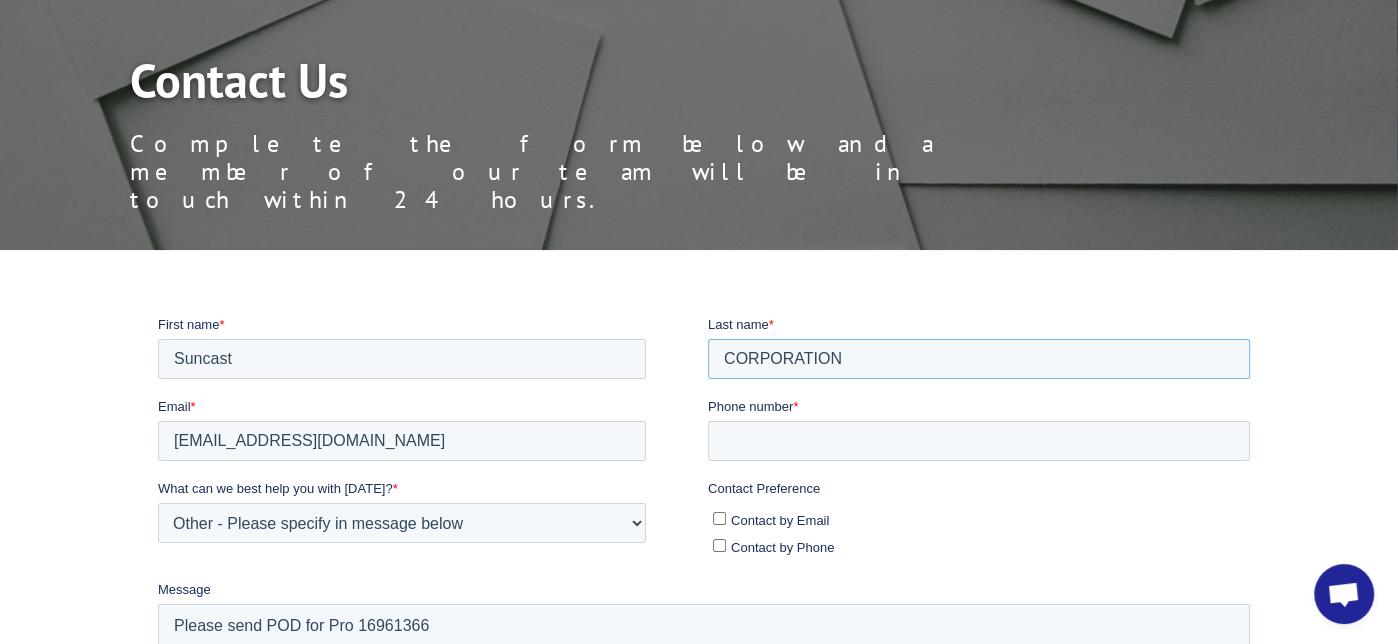 type on "CORPORATION" 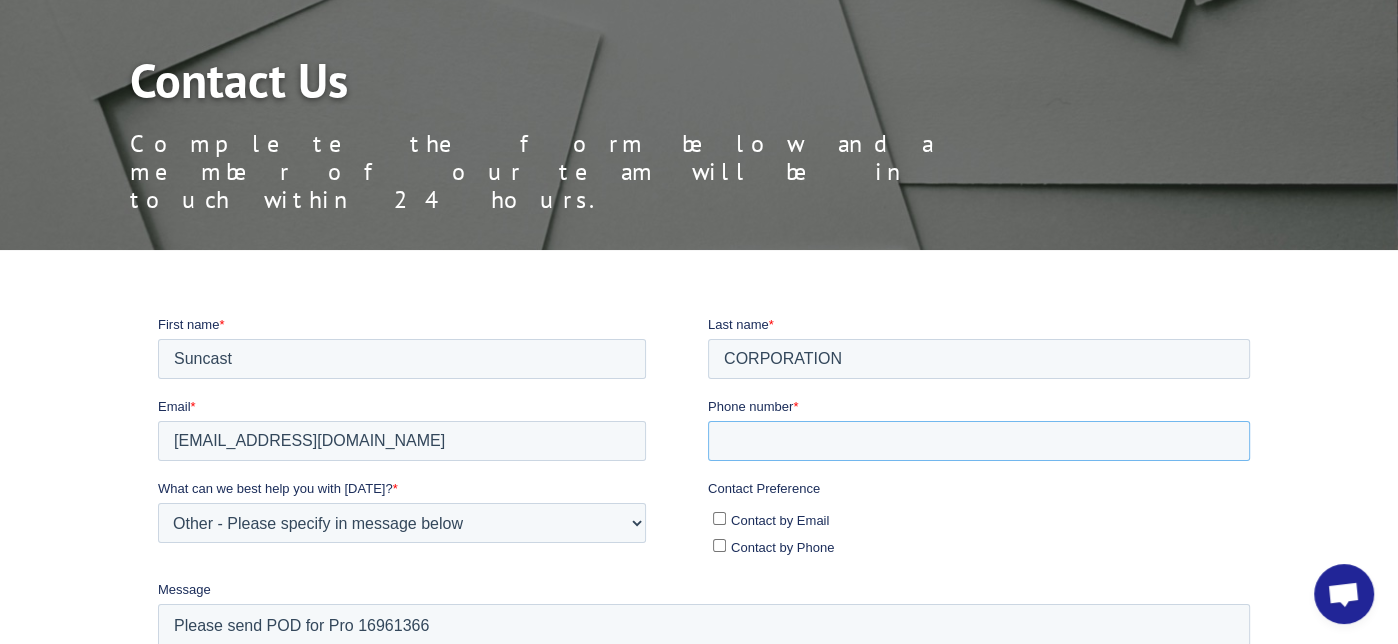 click on "Phone number *" at bounding box center [978, 440] 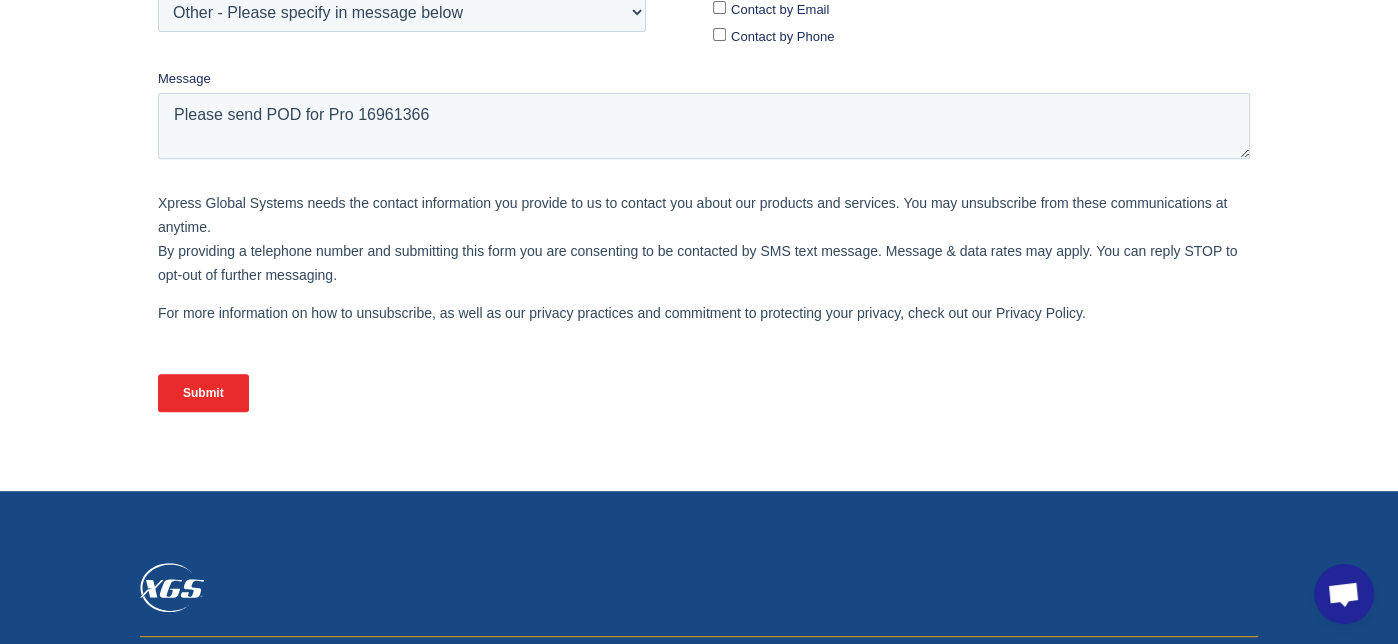 scroll, scrollTop: 600, scrollLeft: 0, axis: vertical 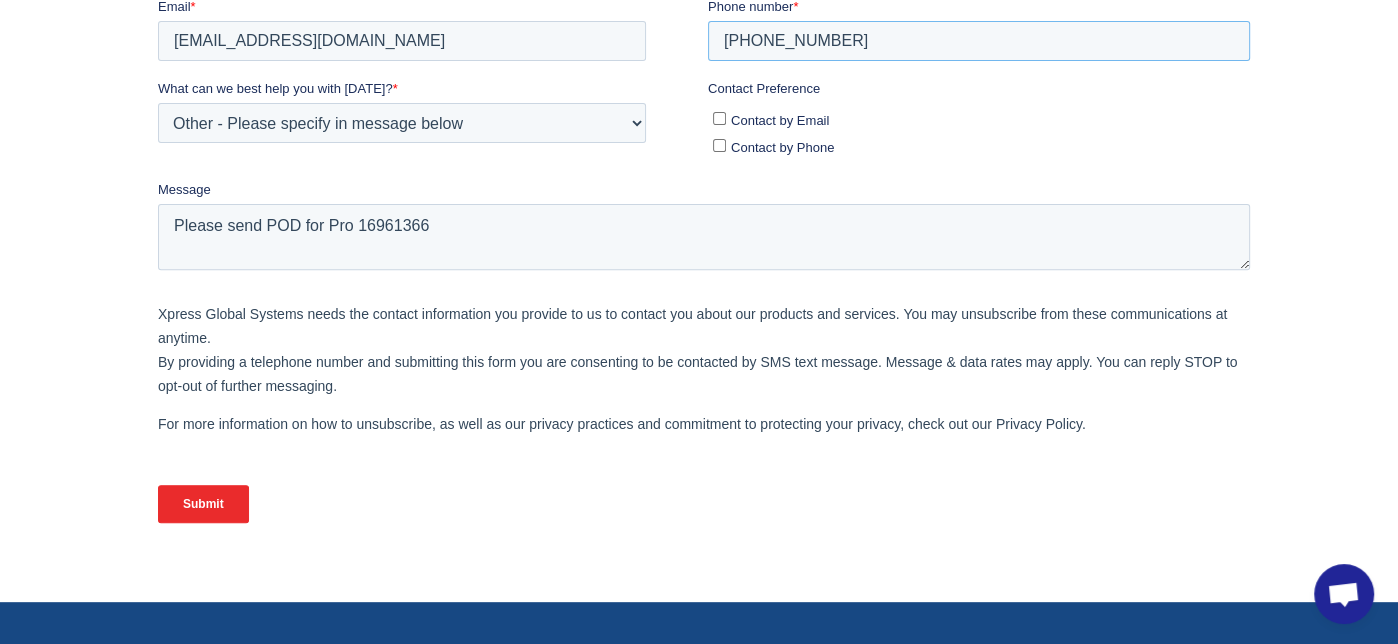 type on "[PHONE_NUMBER]" 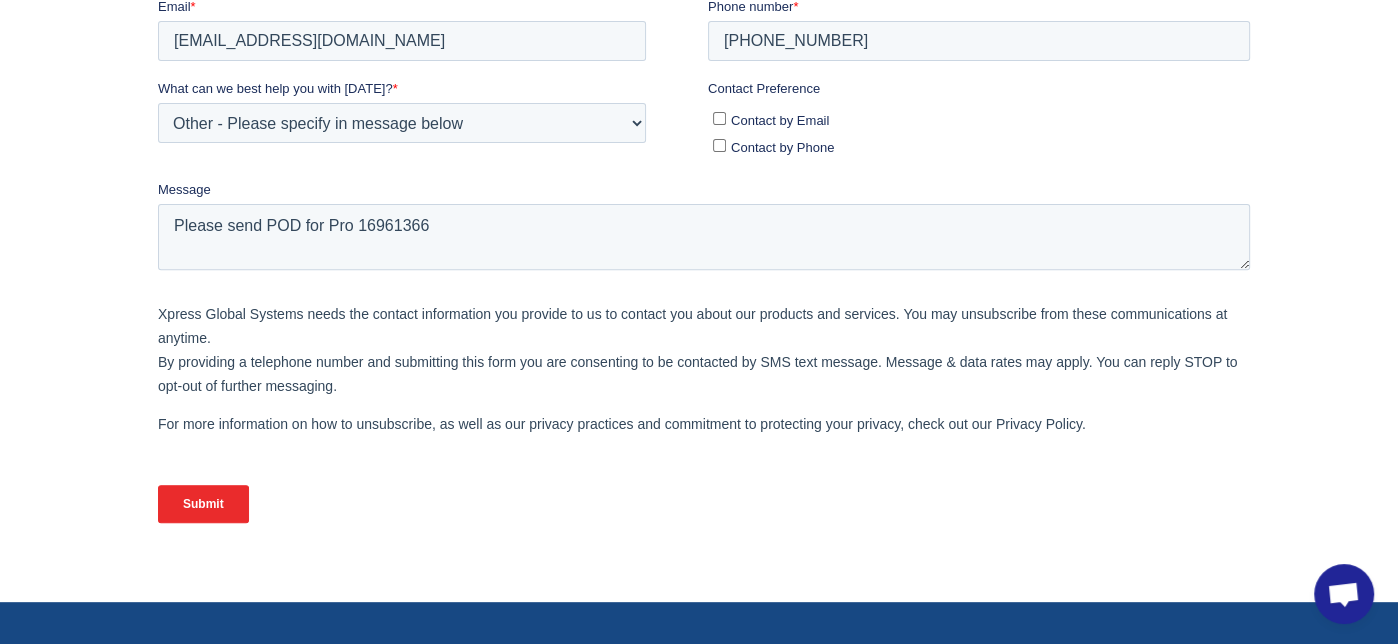 click on "Submit" at bounding box center [202, 504] 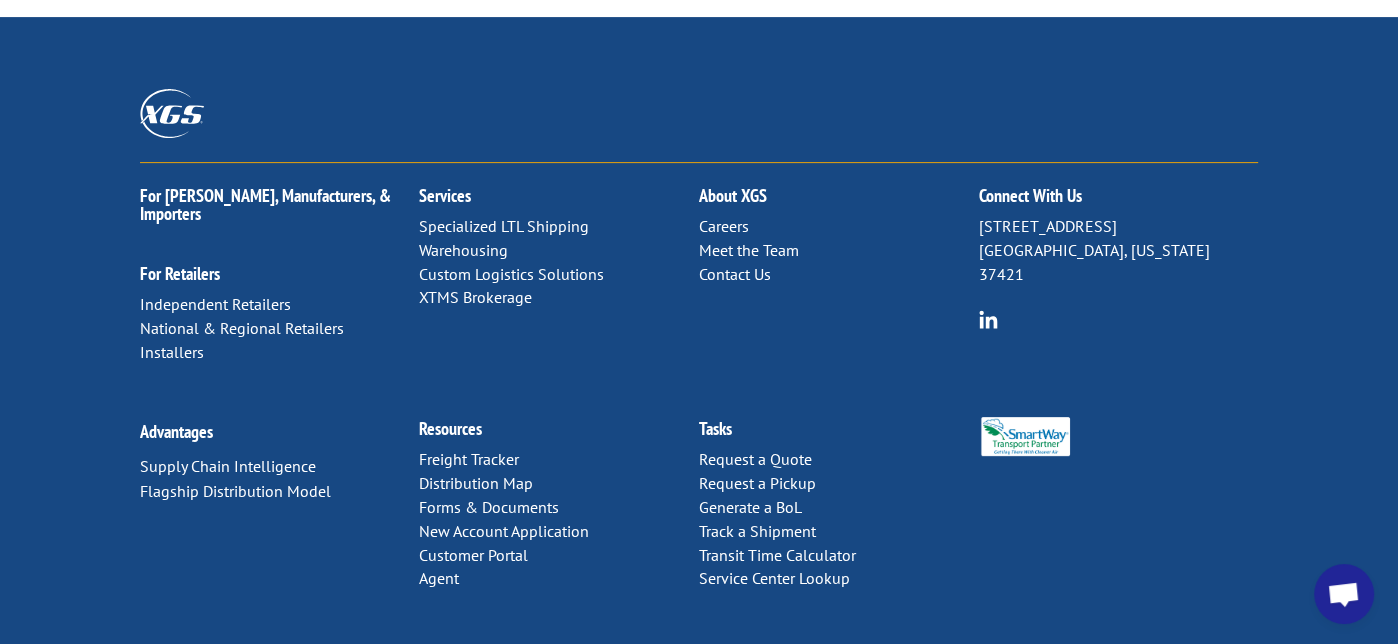 scroll, scrollTop: 548, scrollLeft: 0, axis: vertical 